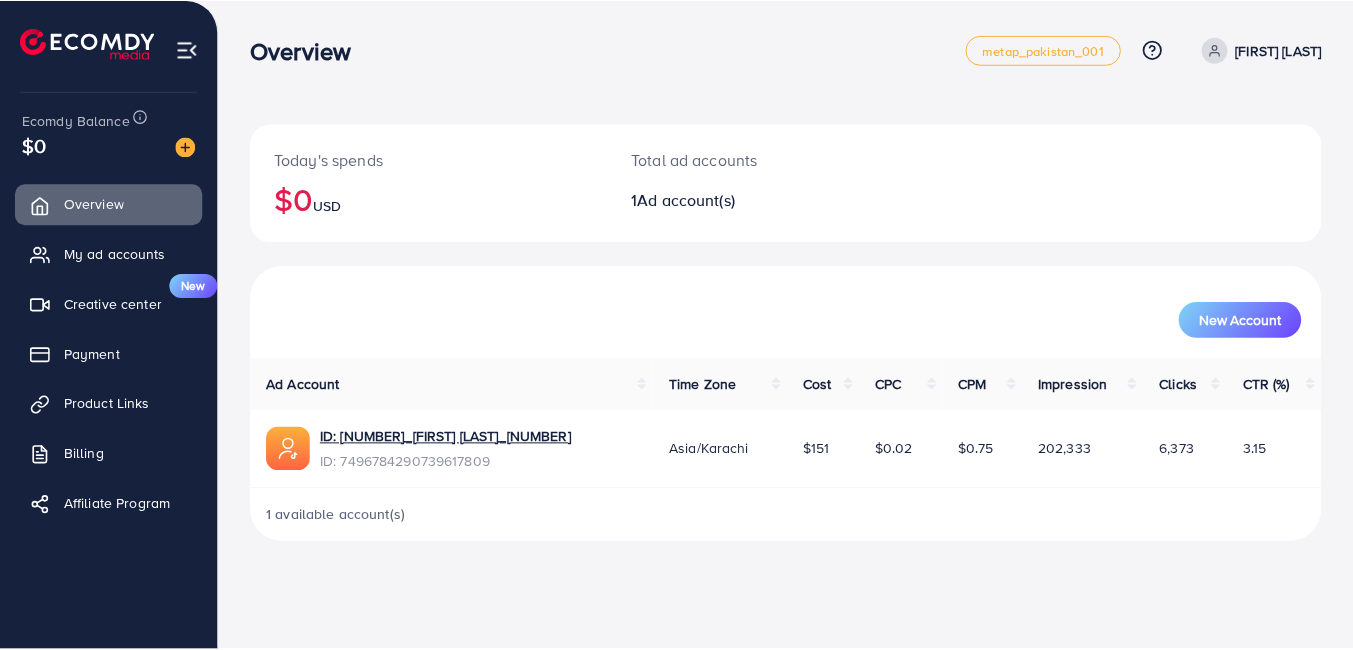 scroll, scrollTop: 0, scrollLeft: 0, axis: both 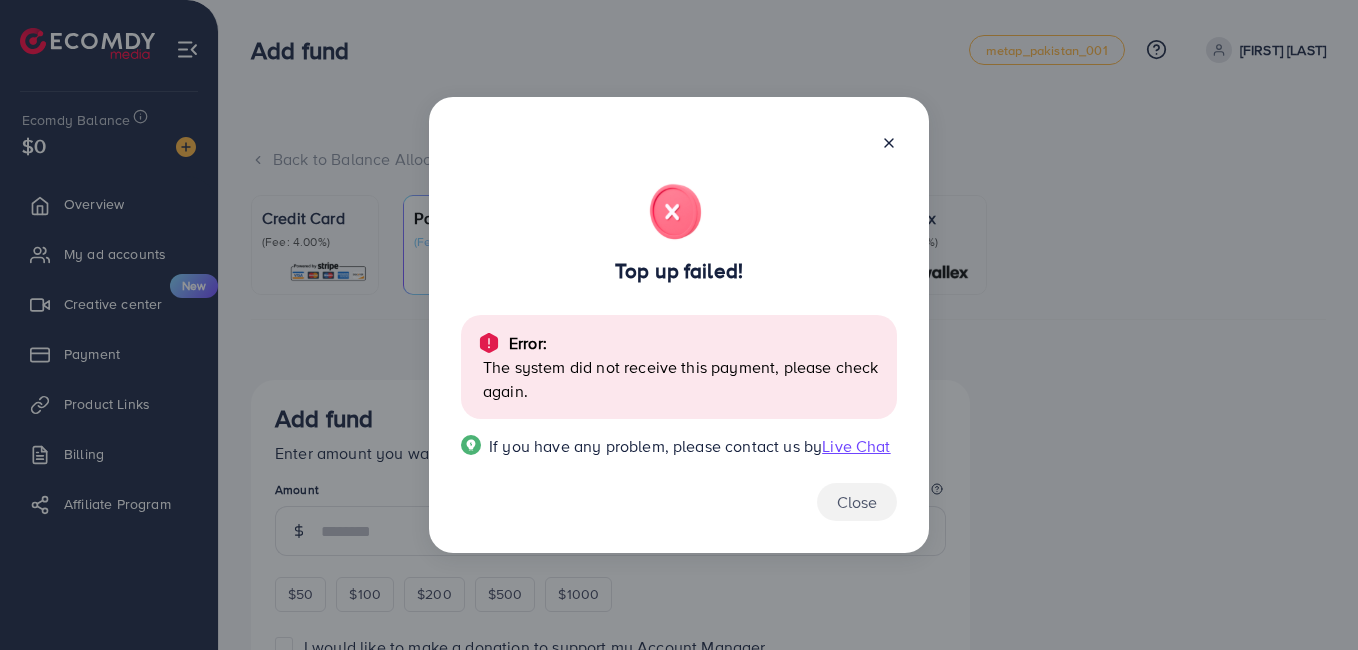 click at bounding box center [881, 140] 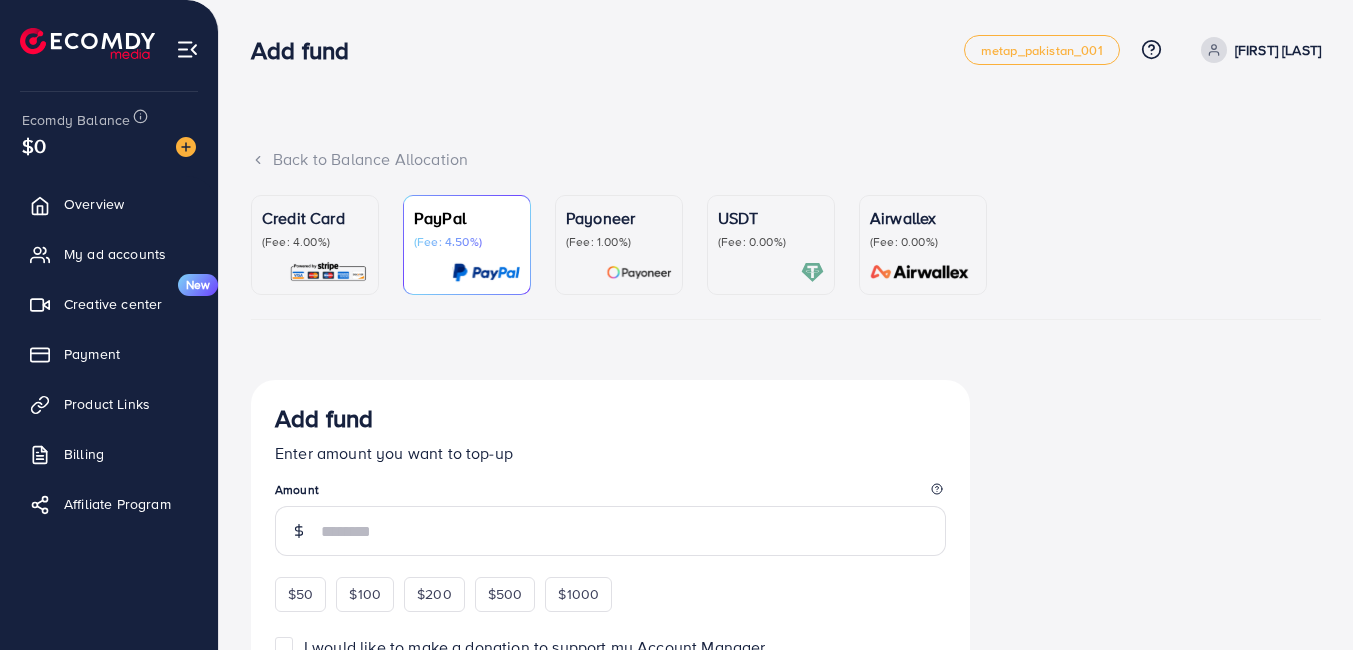 scroll, scrollTop: 0, scrollLeft: 0, axis: both 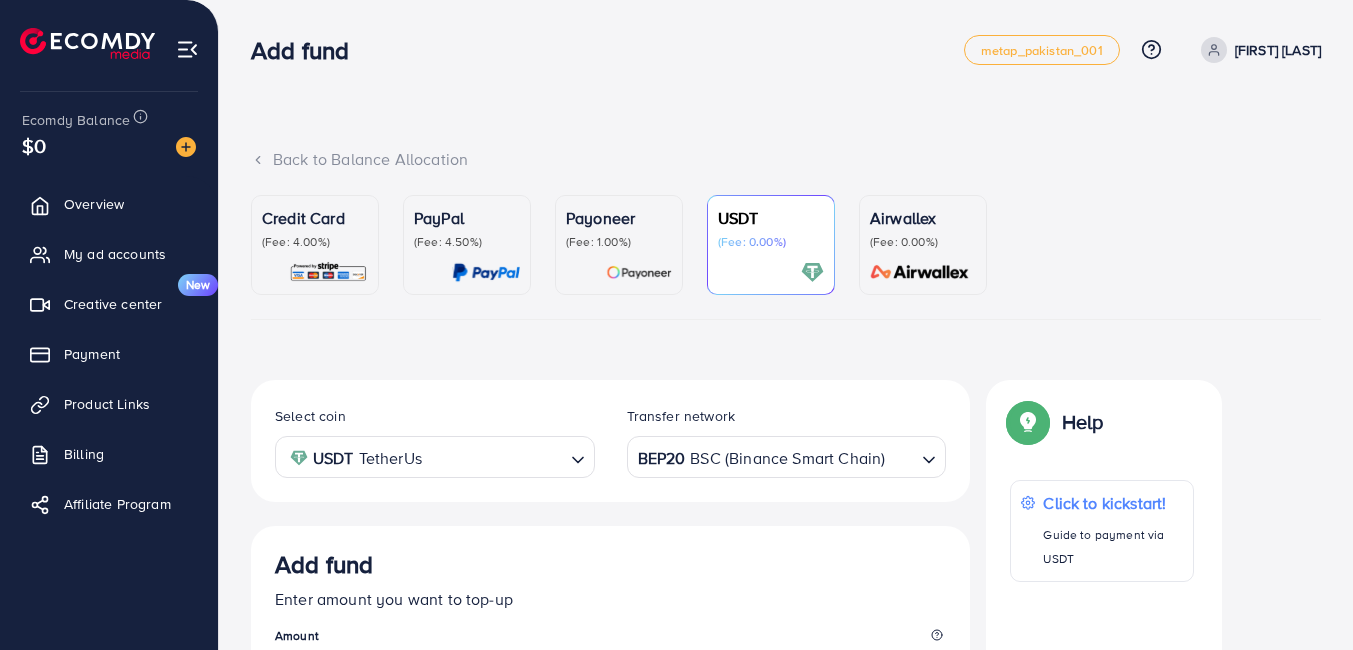 click 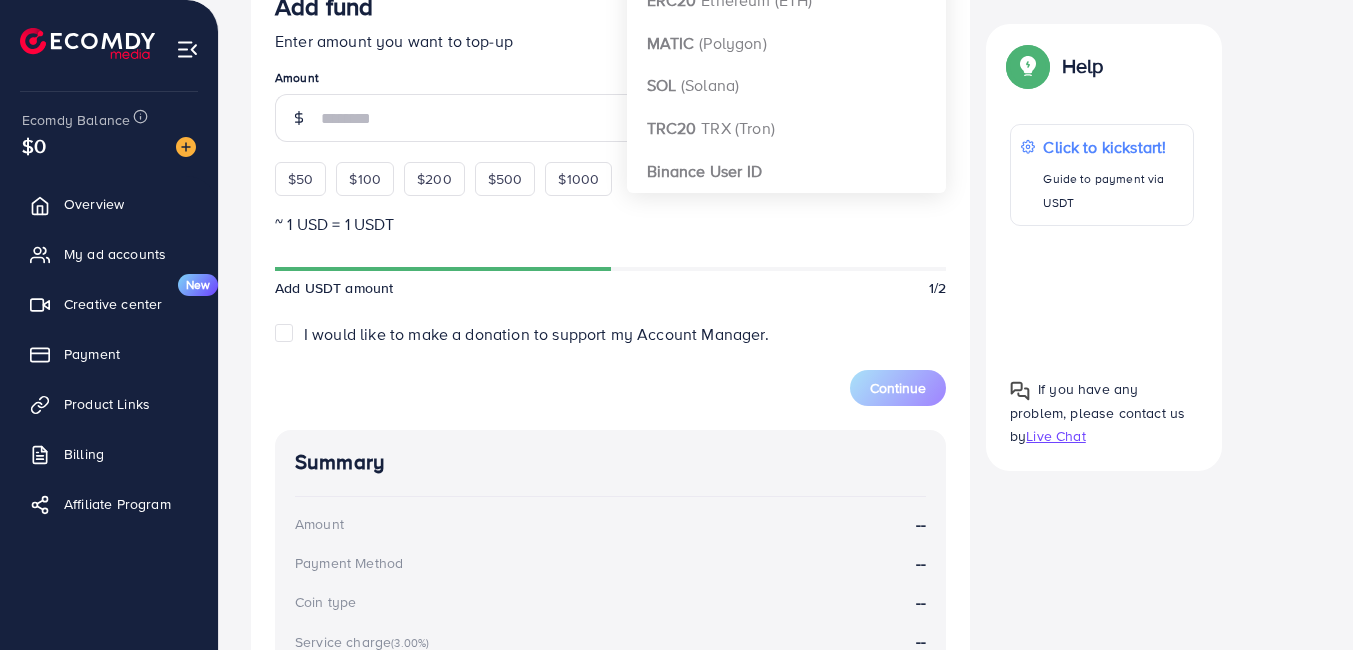 scroll, scrollTop: 569, scrollLeft: 0, axis: vertical 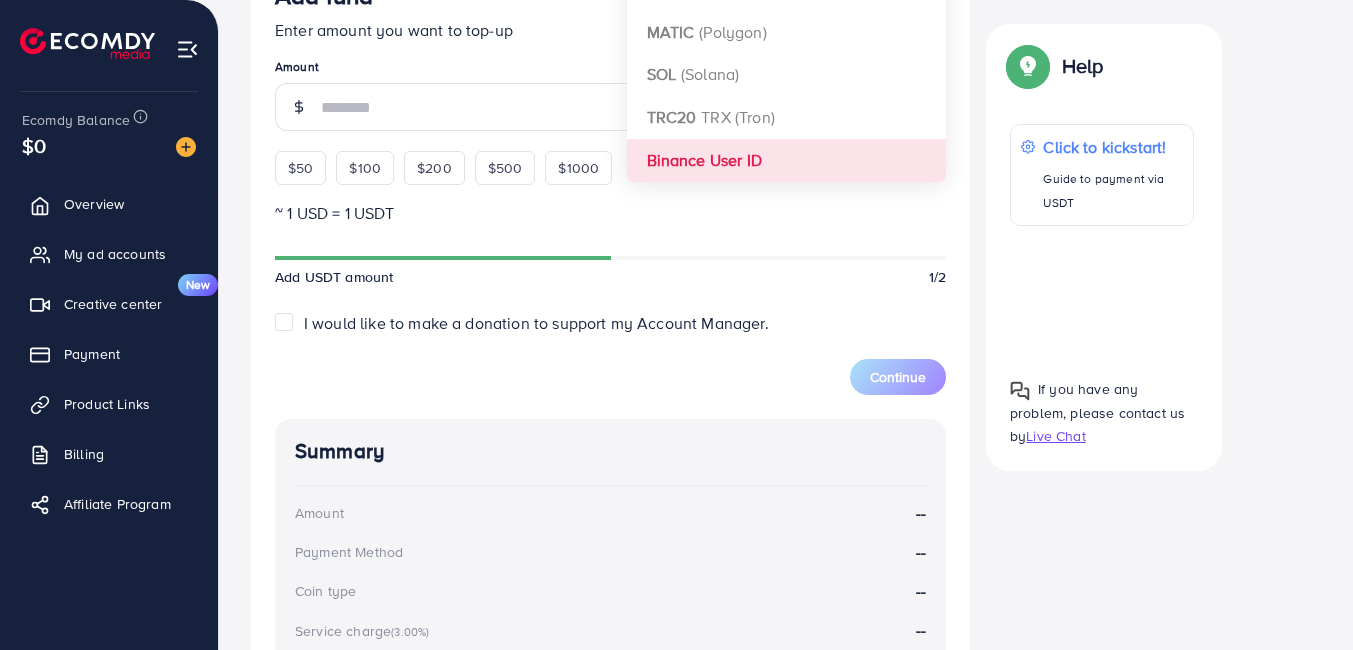 click on "Select coin   USDT TetherUs           Loading...     Transfer network   Binance User ID           Loading...     BEP20 BSC (Binance Smart Chain) ERC20 Ethereum (ETH) MATIC (Polygon) SOL (Solana) TRC20 TRX (Tron) Binance User ID        Add fund  Enter amount you want to top-up Amount $50 $100 $200 $500 $1000  ~ 1 USD = 1 USDT   Add USDT amount  1/2 I would like to make a donation to support my Account Manager. 5% 10% 15% 20%  Continue   Summary   Amount   --   Payment Method   --   Coin type   --   Service charge   (3.00%)   --   Tax   (3.00%)   --   Transfer network   --   Total Amount   --" at bounding box center (610, 345) 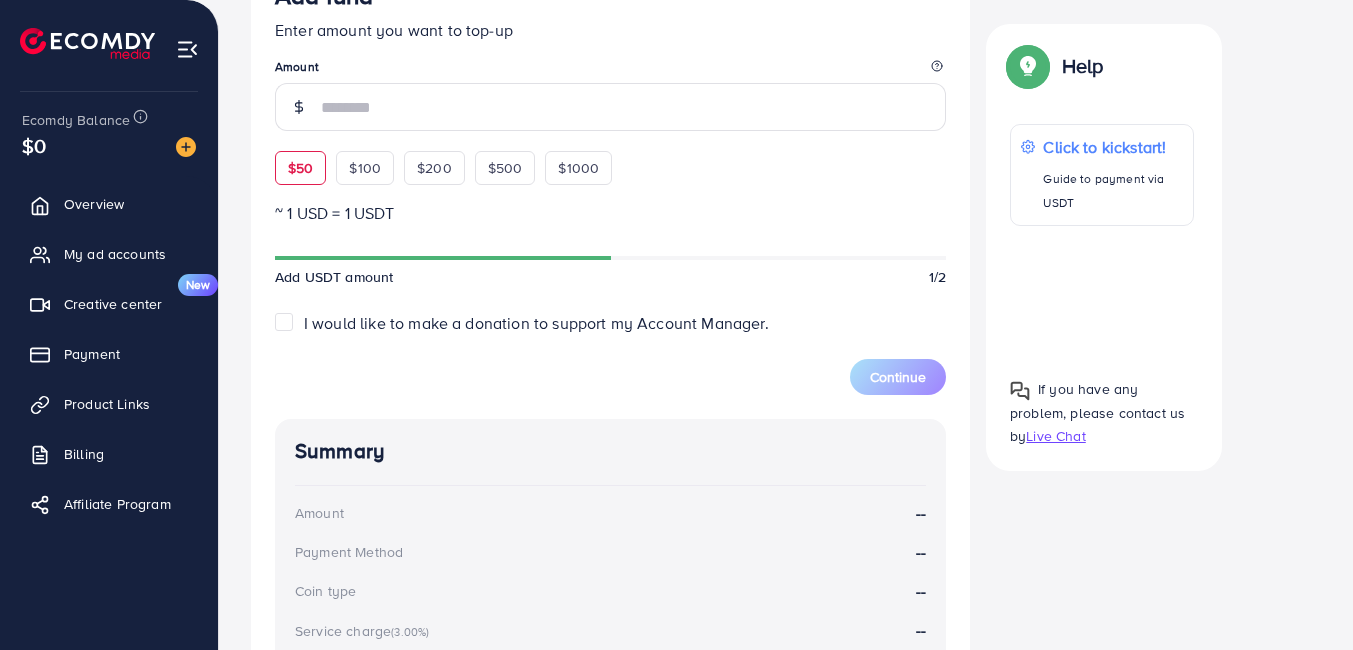 click on "$50" at bounding box center (300, 168) 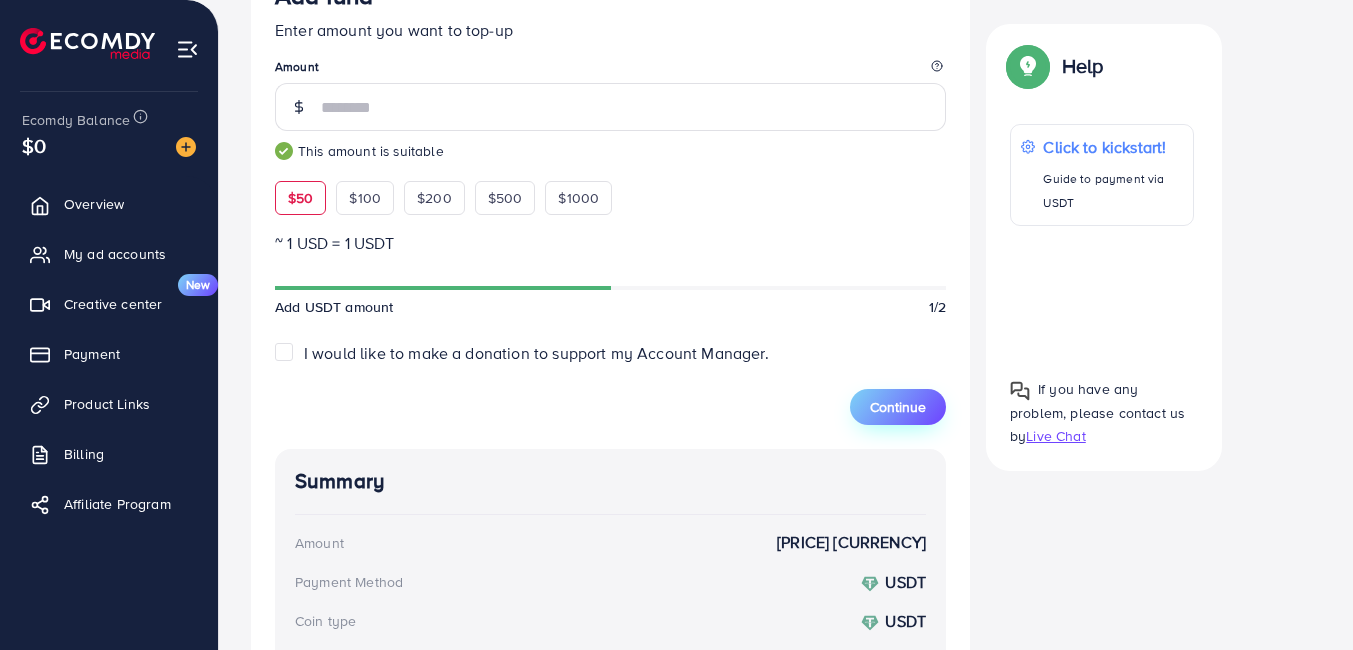 click on "Continue" at bounding box center [898, 407] 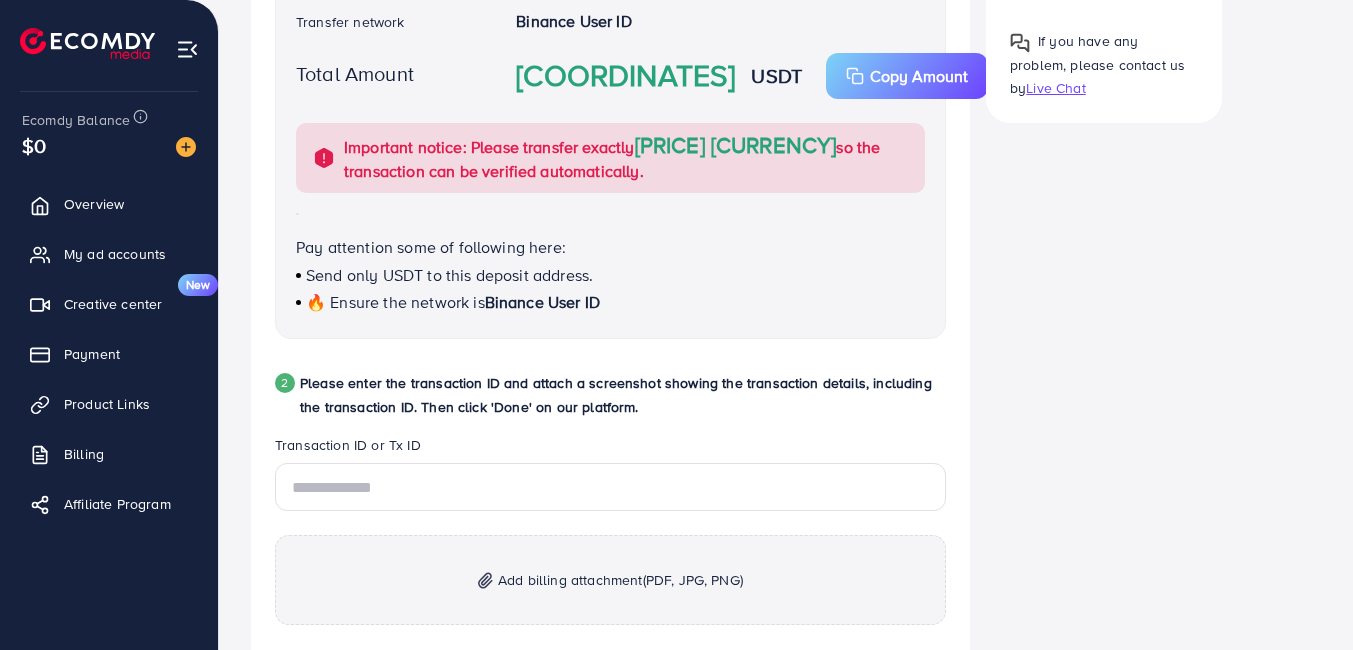 scroll, scrollTop: 714, scrollLeft: 0, axis: vertical 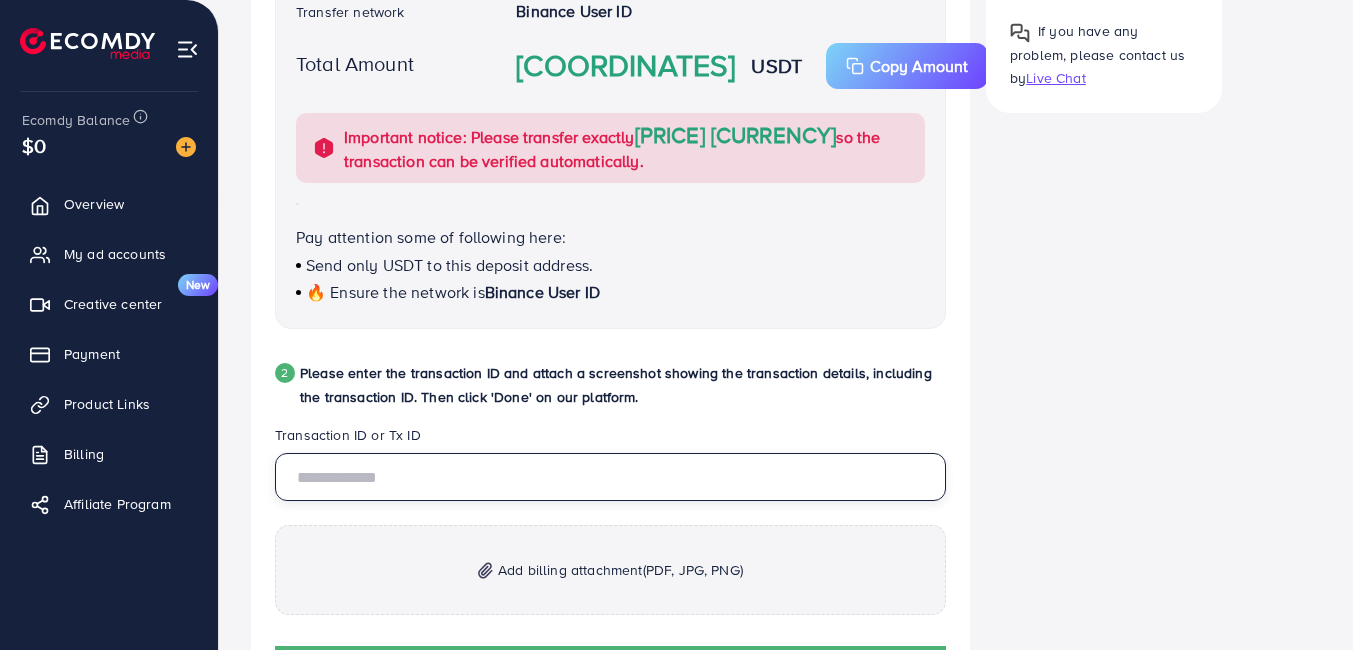 click at bounding box center (610, 477) 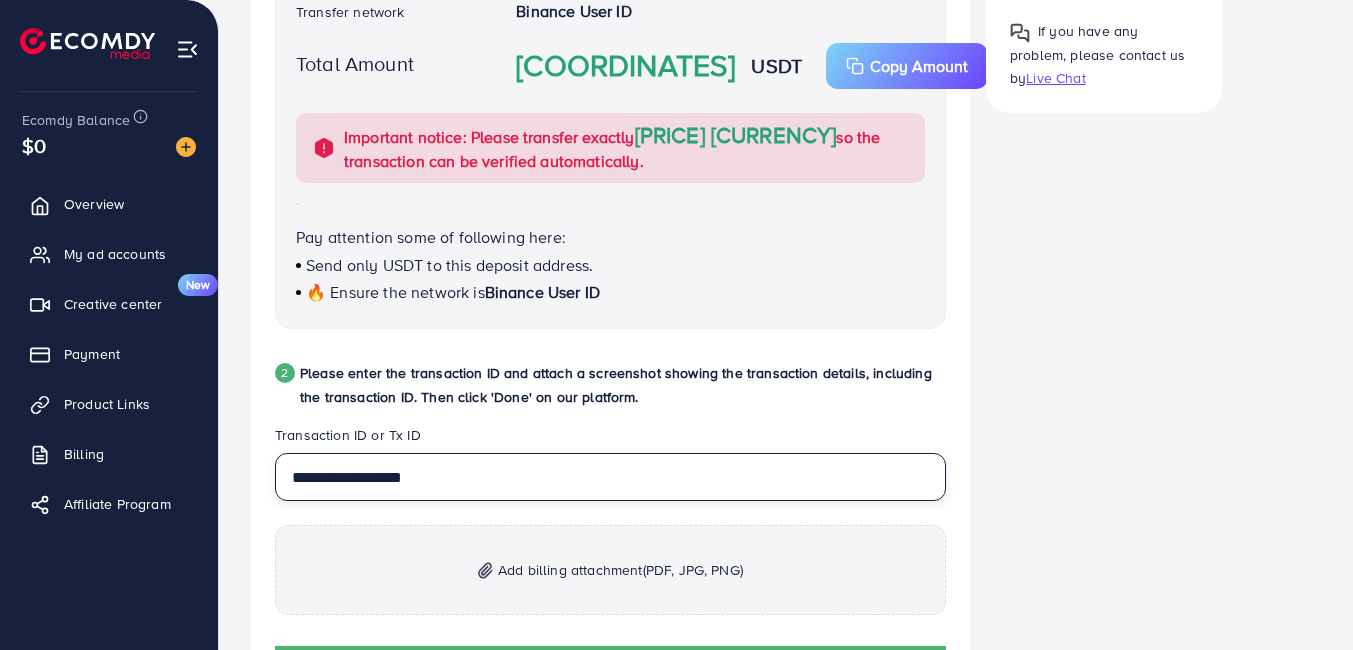 type on "**********" 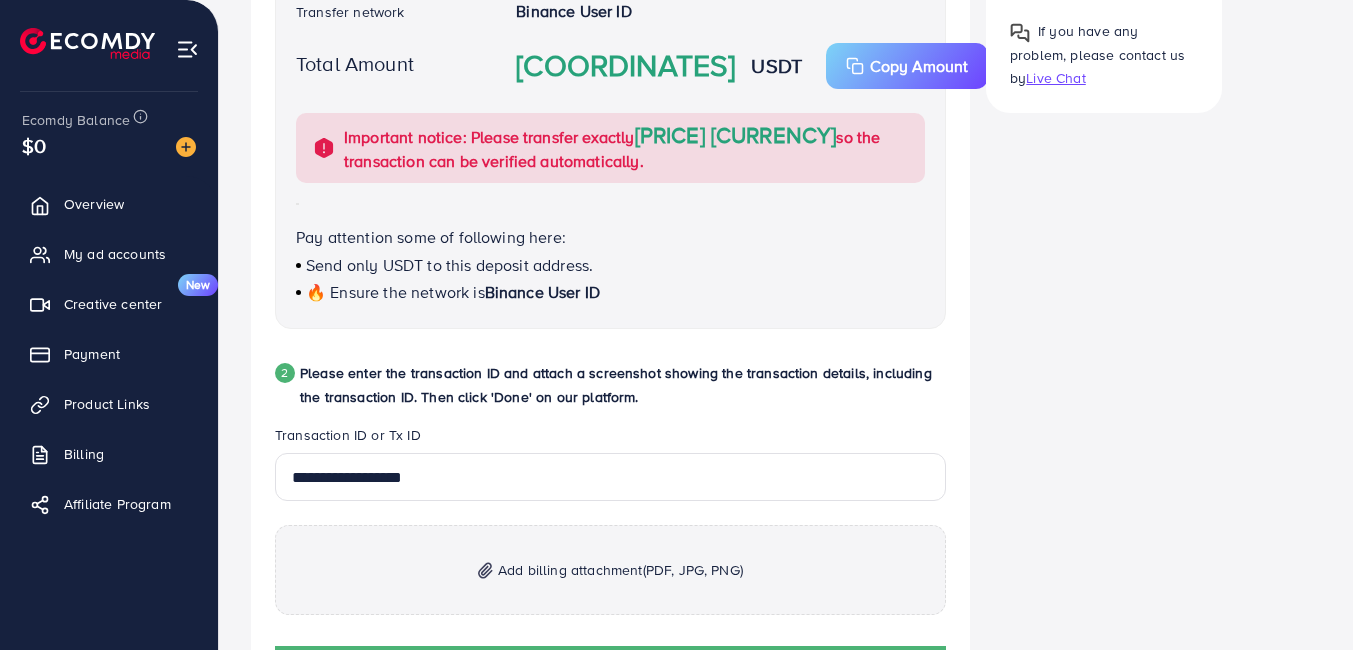 click on "Add billing attachment  (PDF, JPG, PNG)" at bounding box center [610, 570] 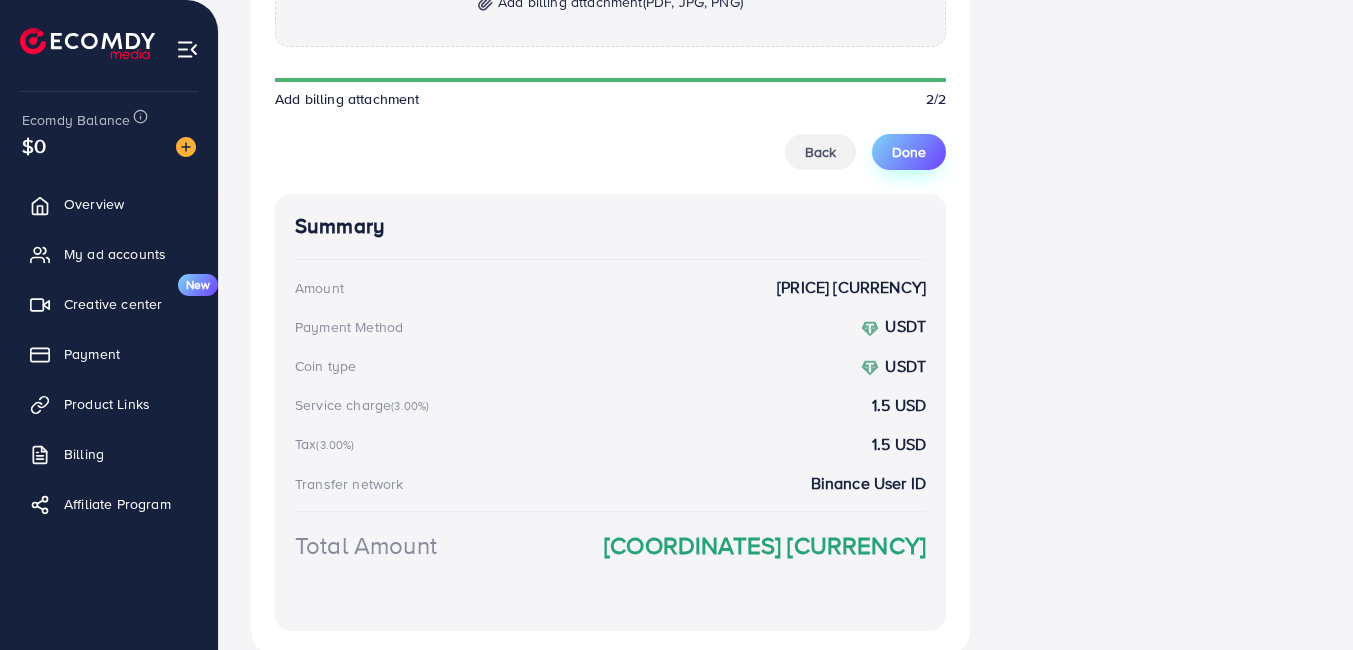 click on "Done" at bounding box center [909, 152] 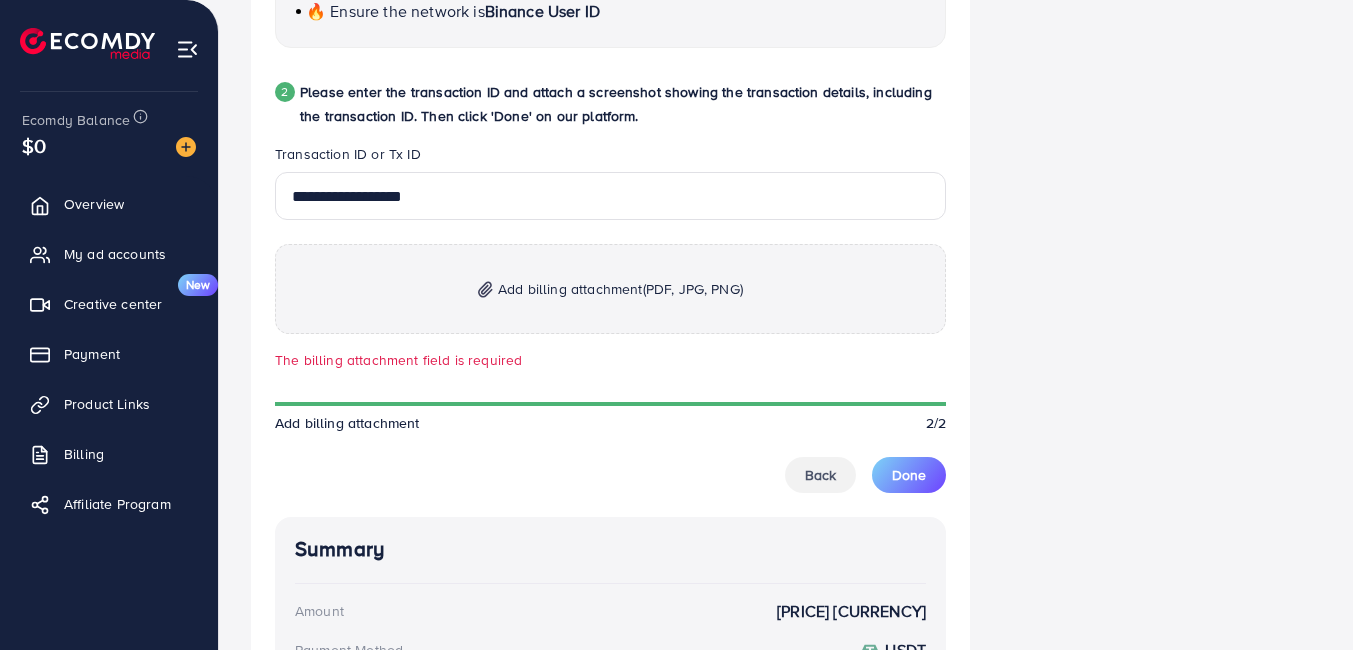 scroll, scrollTop: 961, scrollLeft: 0, axis: vertical 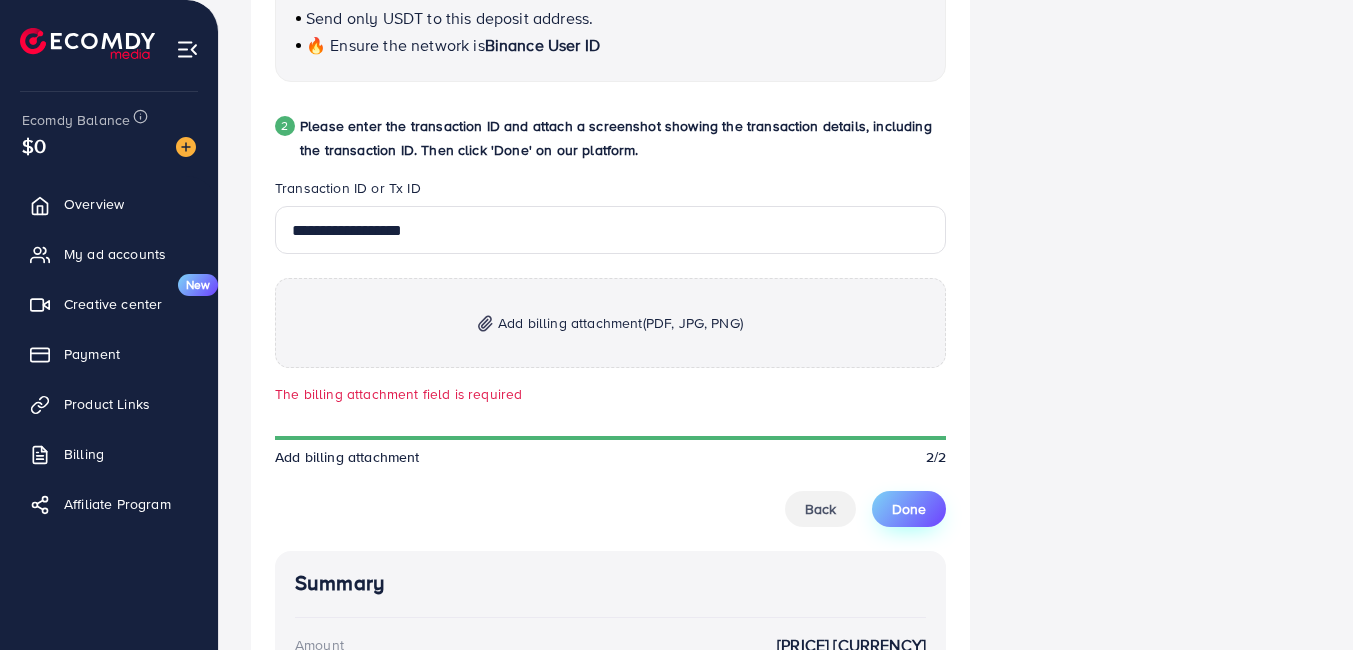 click on "Done" at bounding box center (909, 509) 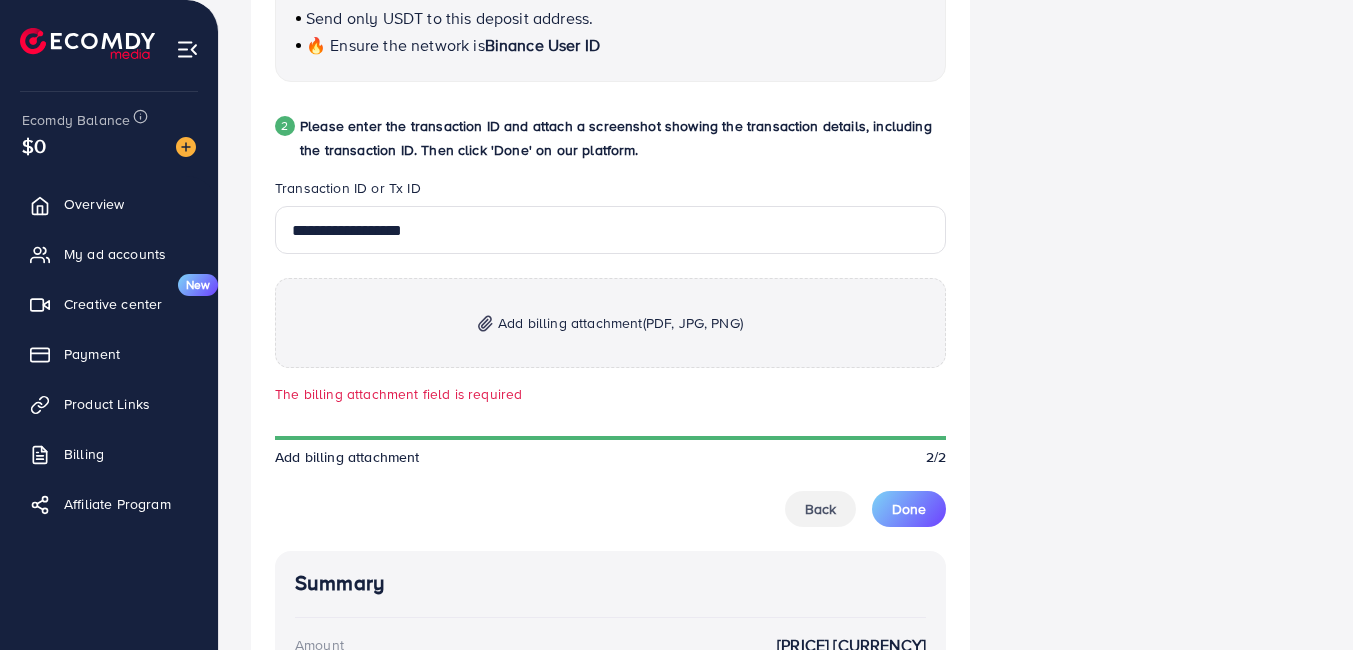 click on "Add billing attachment  (PDF, JPG, PNG)" at bounding box center (610, 323) 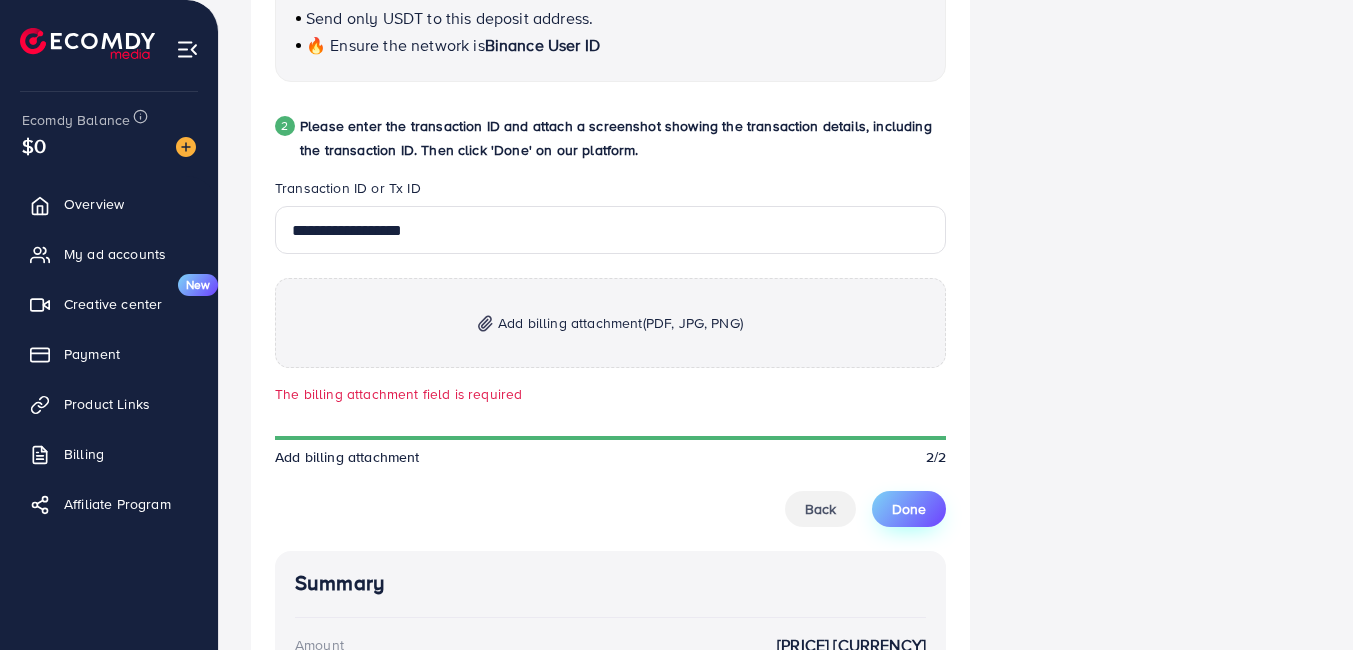 drag, startPoint x: 909, startPoint y: 535, endPoint x: 902, endPoint y: 494, distance: 41.59327 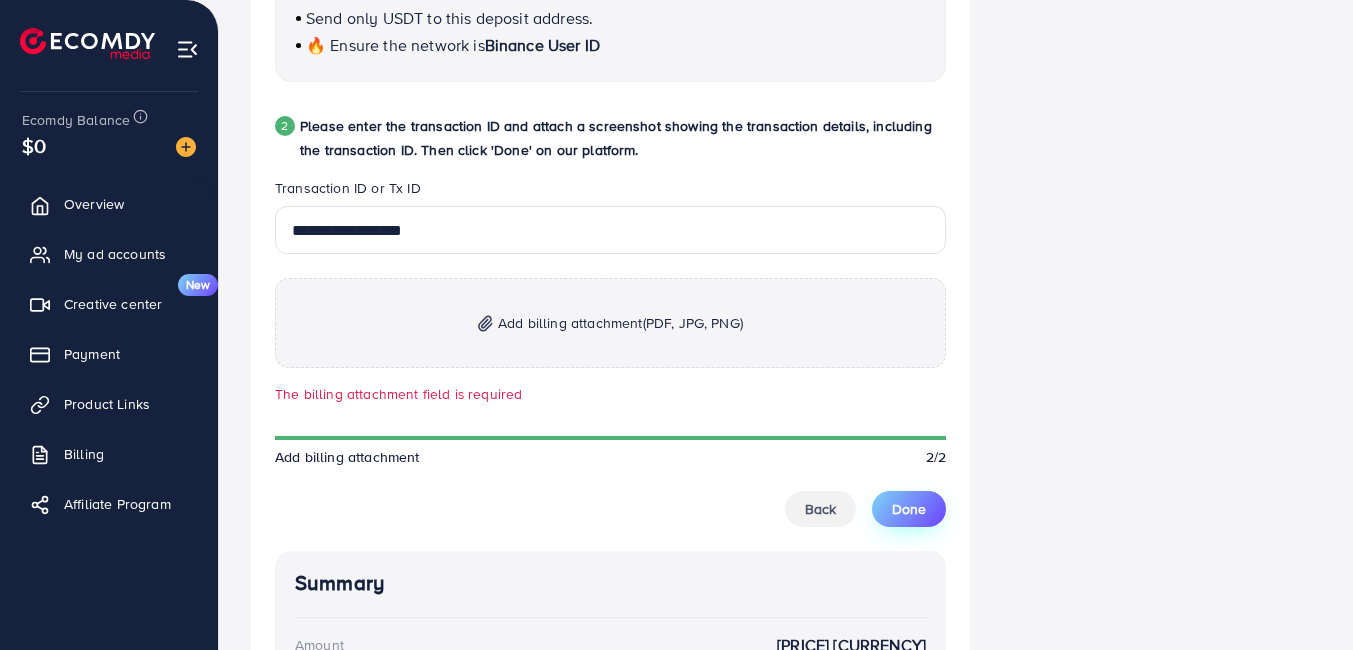 click on "Done" at bounding box center (909, 509) 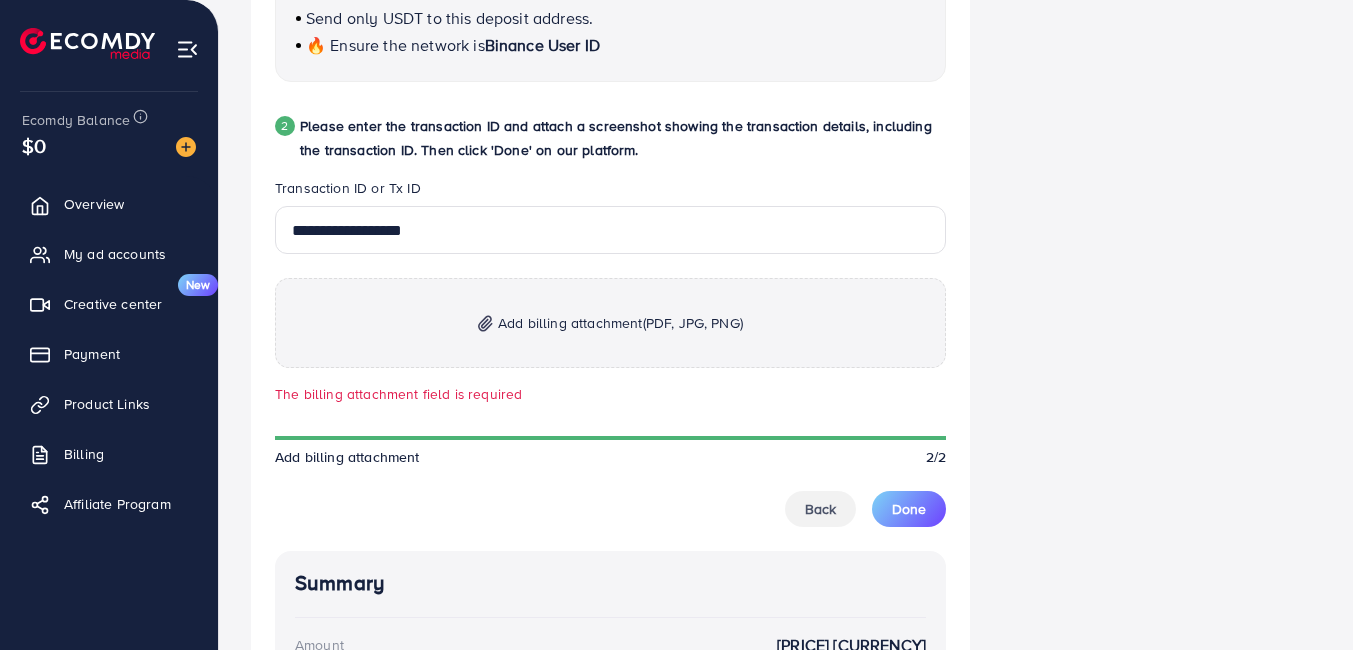 click on "Add billing attachment  (PDF, JPG, PNG)" at bounding box center (610, 323) 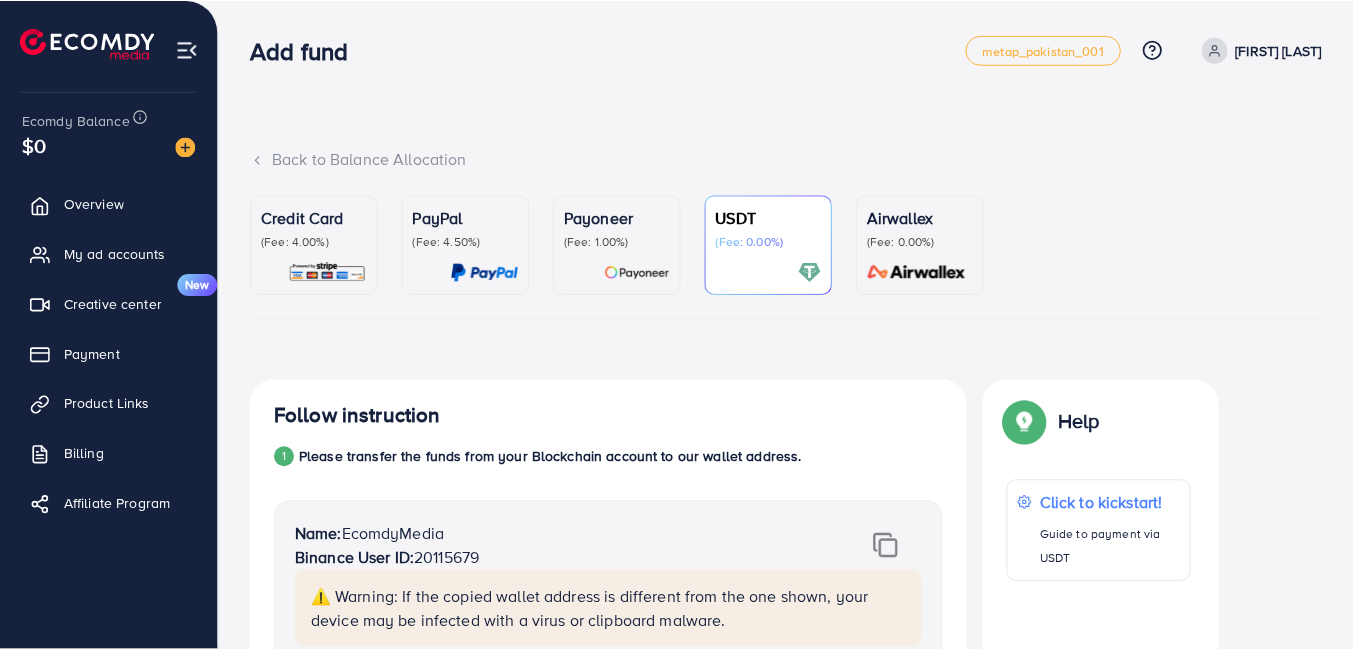 scroll, scrollTop: 0, scrollLeft: 0, axis: both 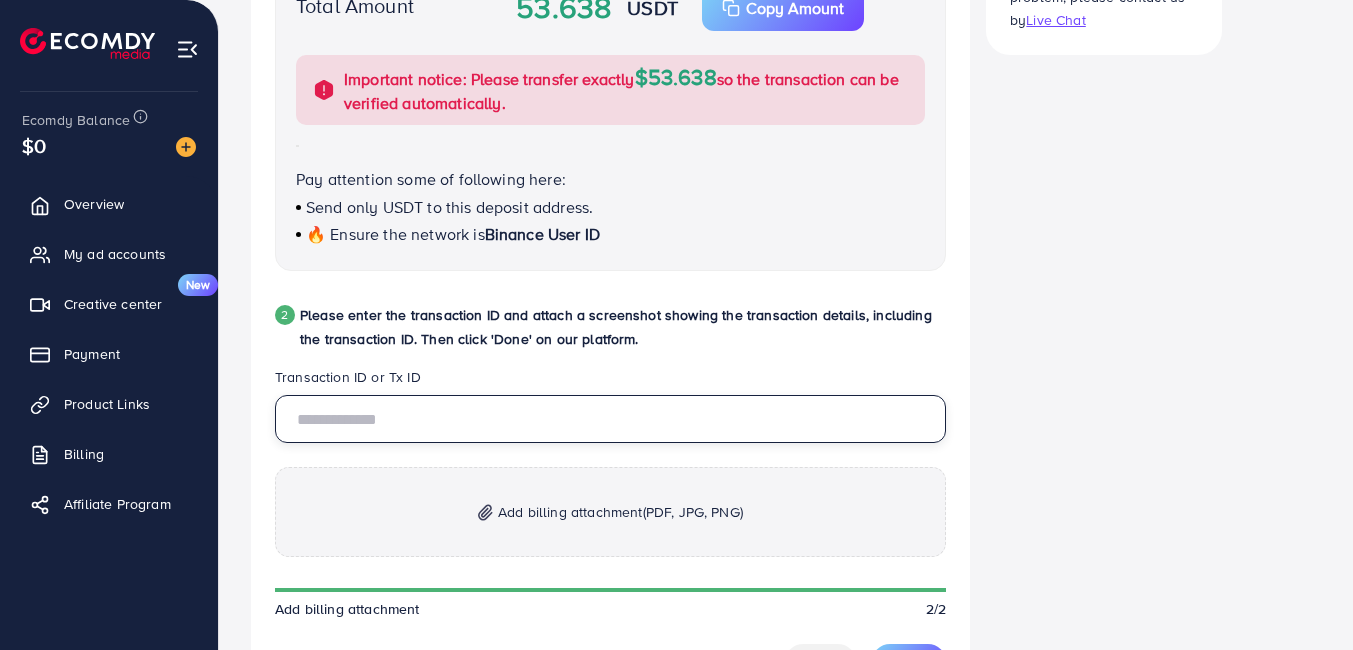 click at bounding box center (610, 419) 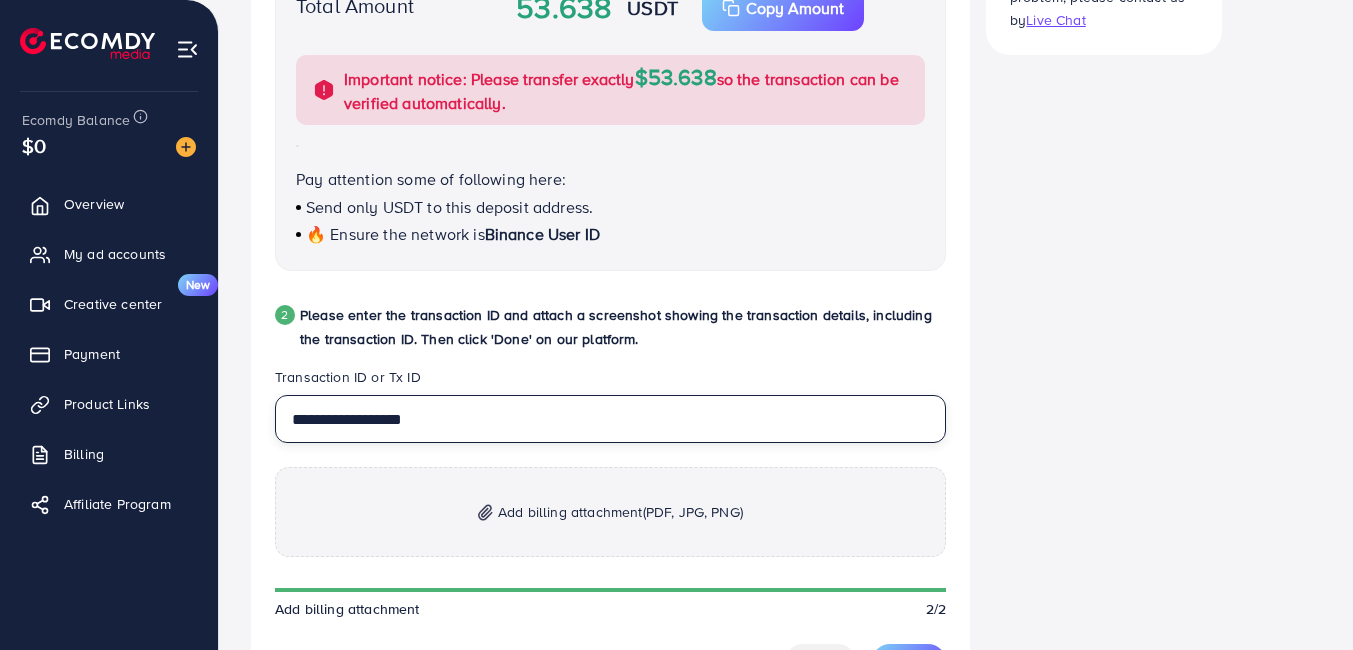 type on "**********" 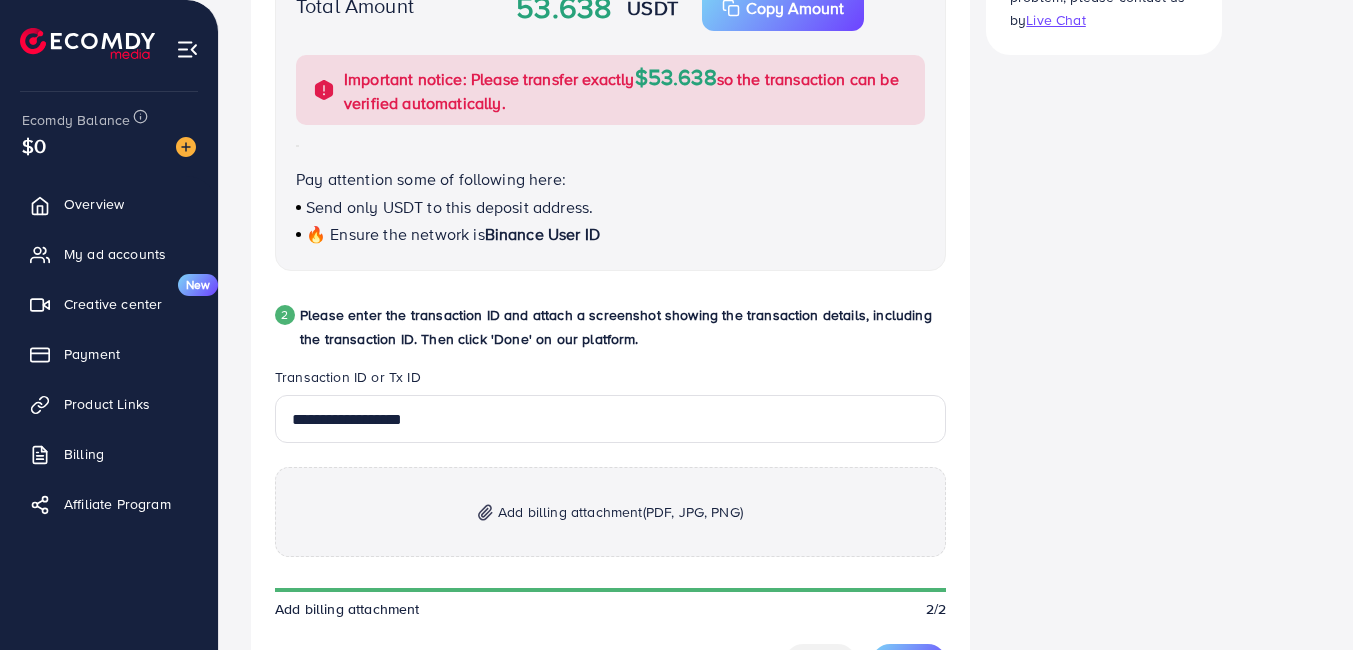 click on "Add billing attachment  (PDF, JPG, PNG)" at bounding box center [610, 512] 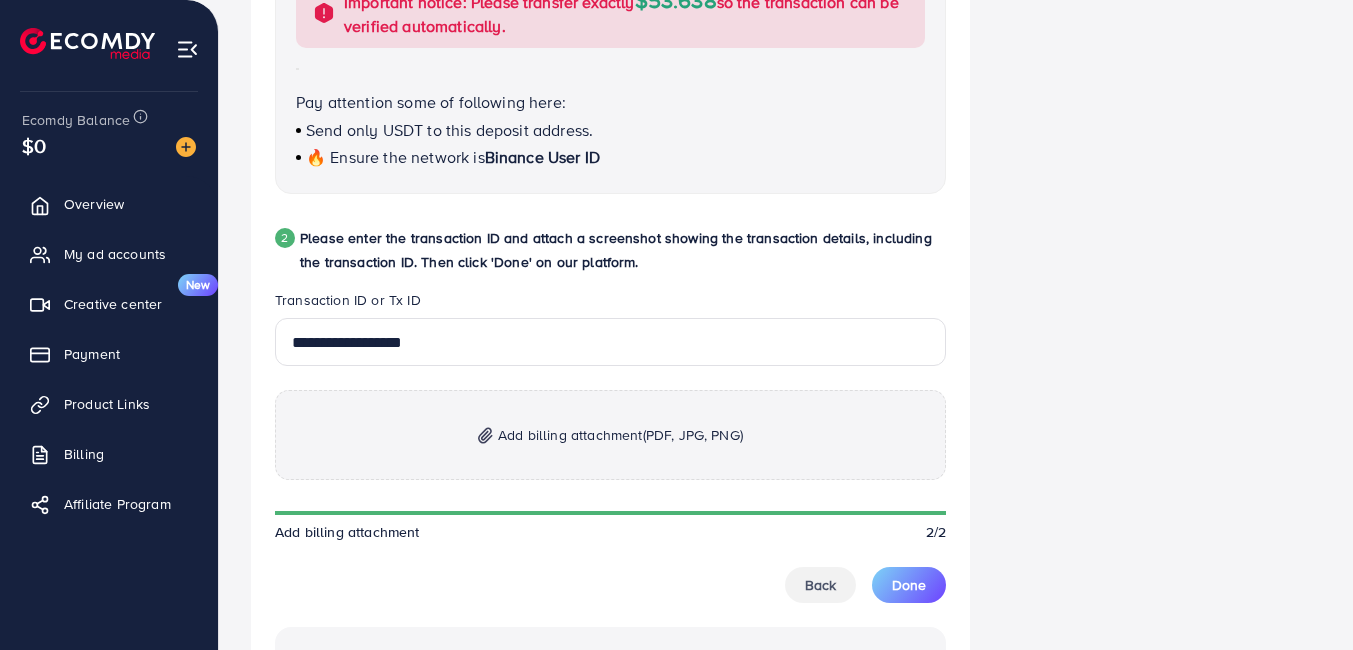 scroll, scrollTop: 868, scrollLeft: 0, axis: vertical 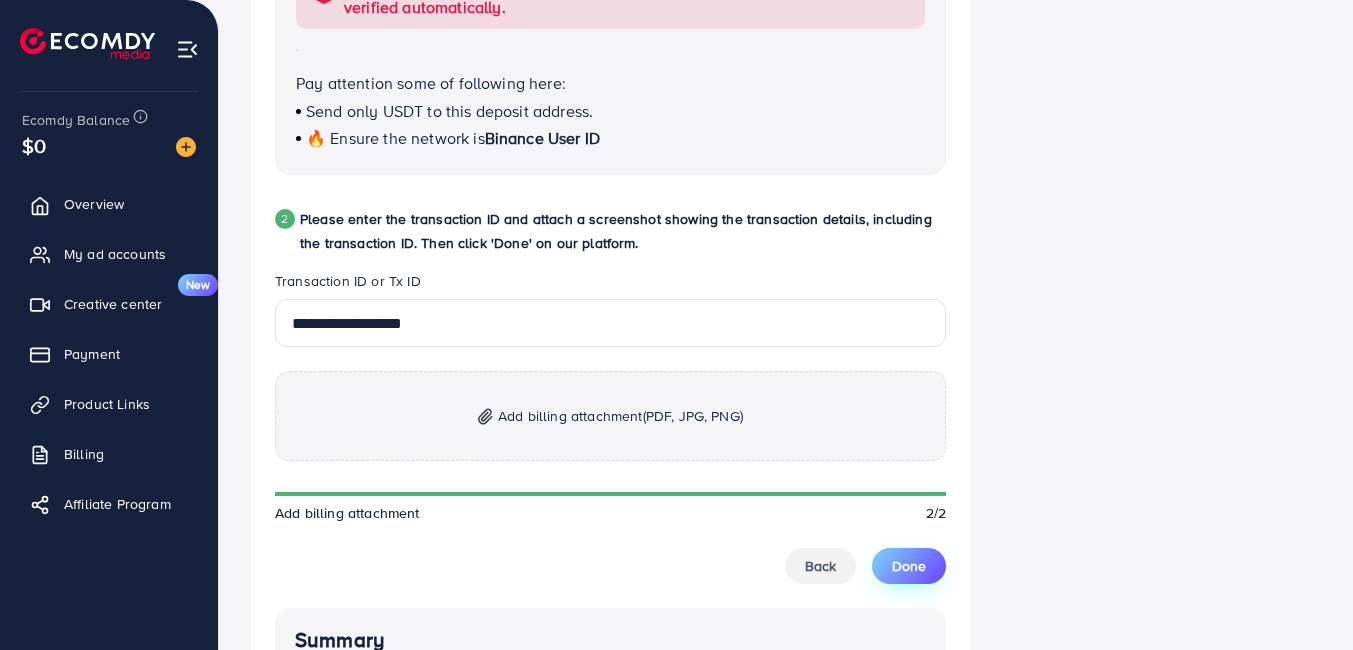 click on "Done" at bounding box center [909, 566] 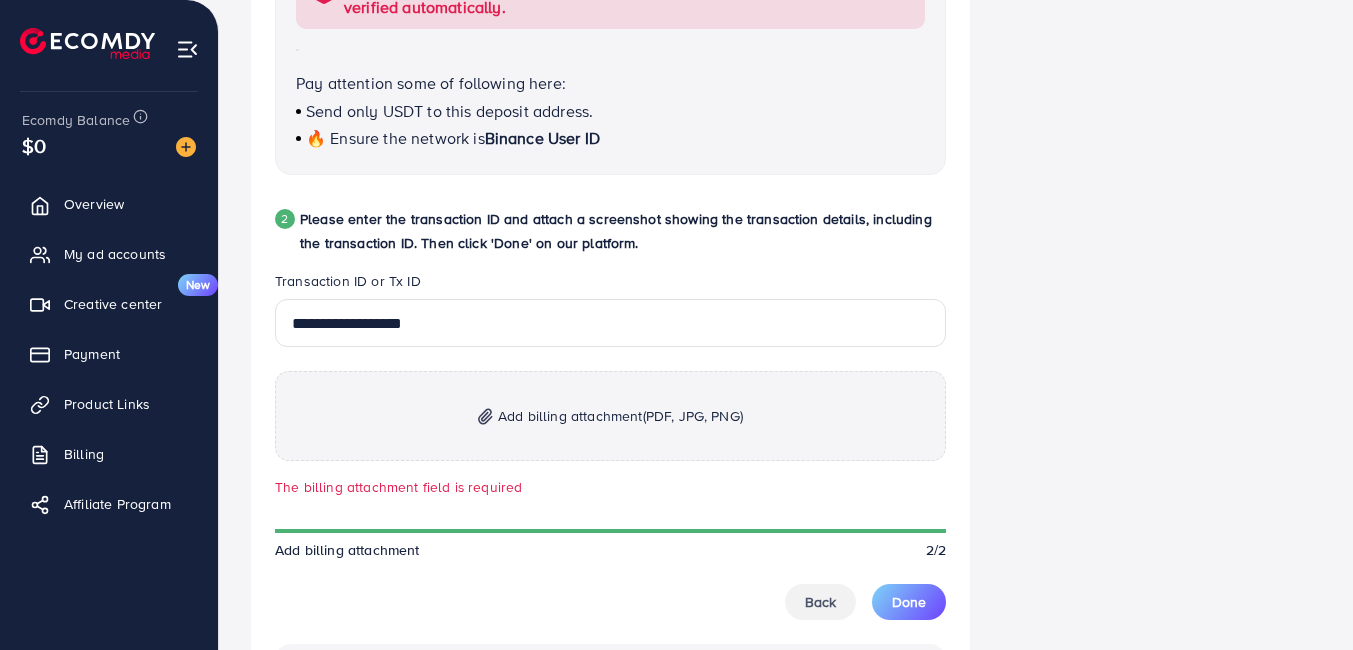 click on "Add billing attachment  (PDF, JPG, PNG)" at bounding box center [620, 416] 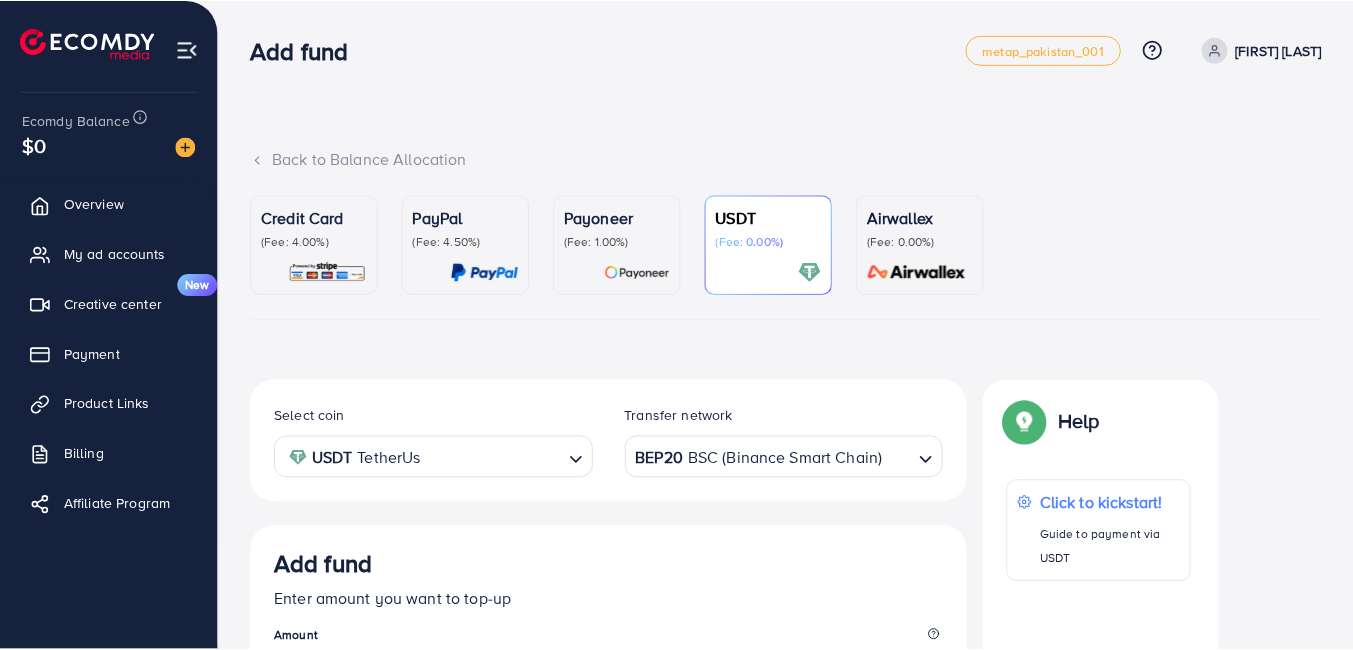 scroll, scrollTop: 351, scrollLeft: 0, axis: vertical 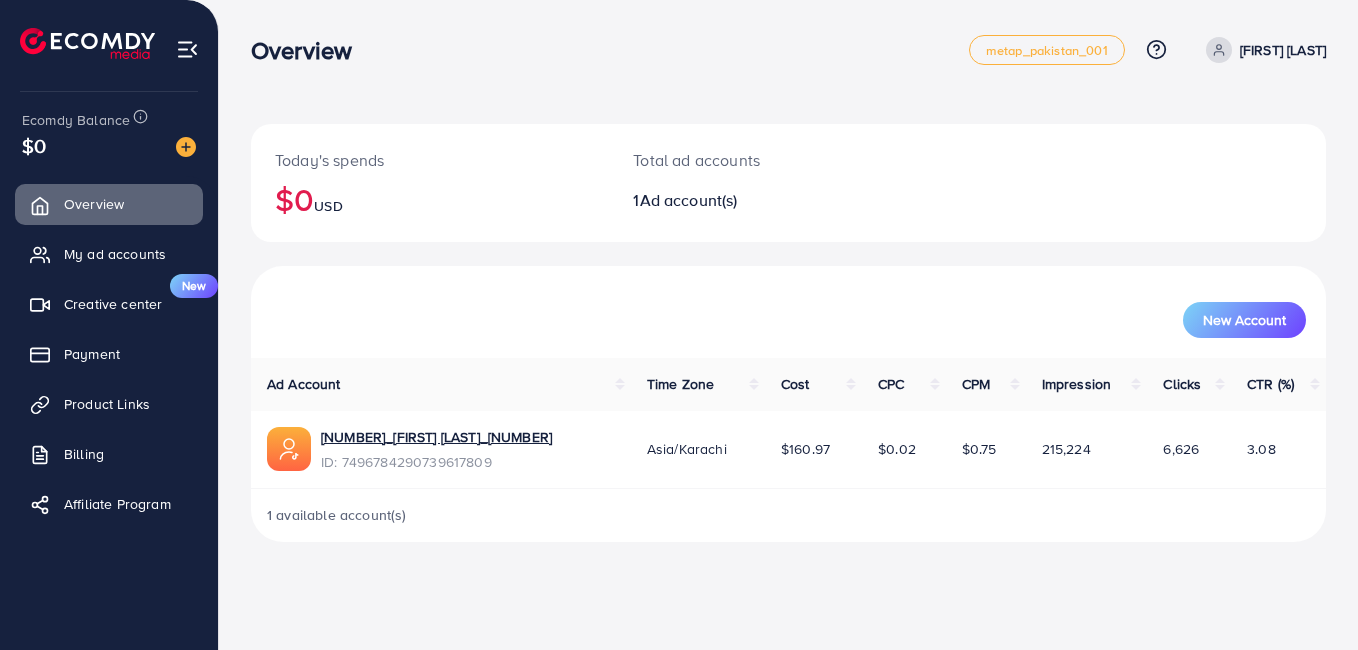 click on "[FIRST] [LAST]" at bounding box center (1283, 50) 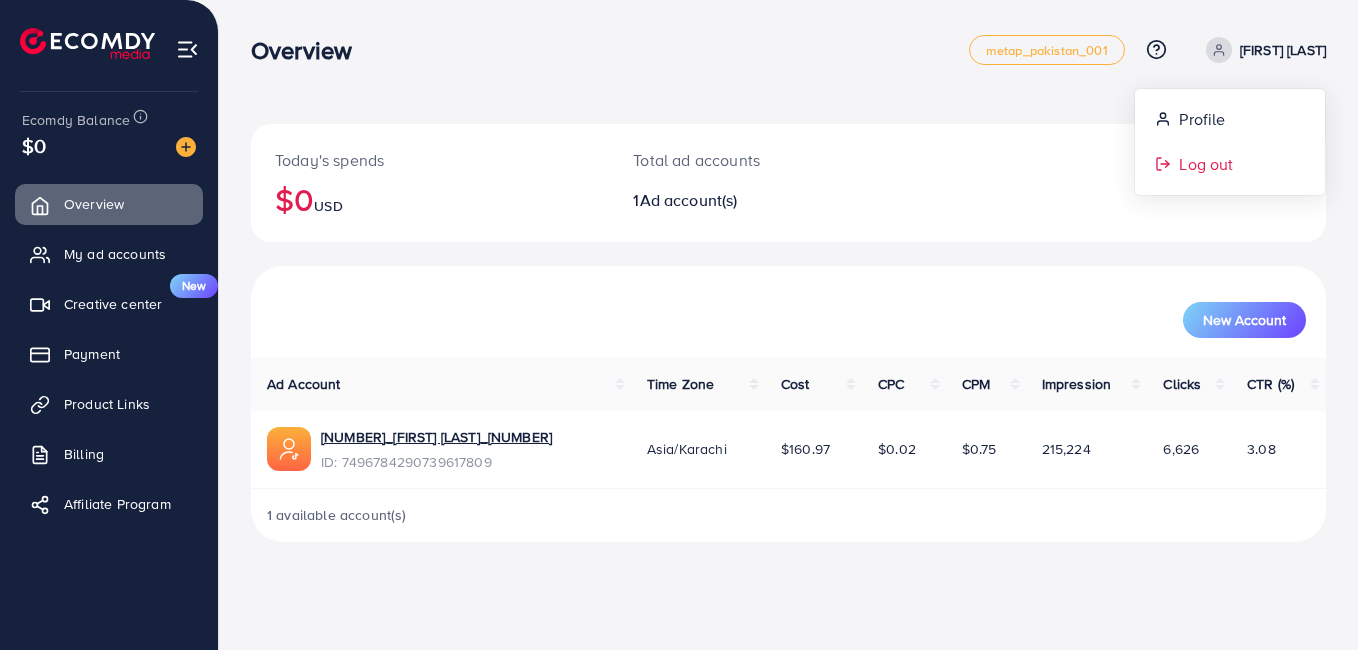 click on "Log out" at bounding box center [1206, 164] 